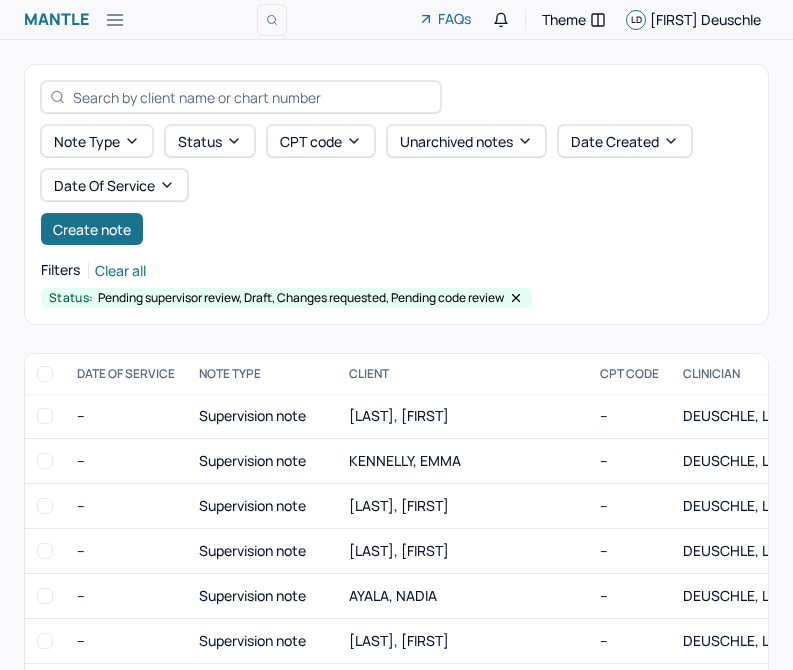 scroll, scrollTop: 0, scrollLeft: 0, axis: both 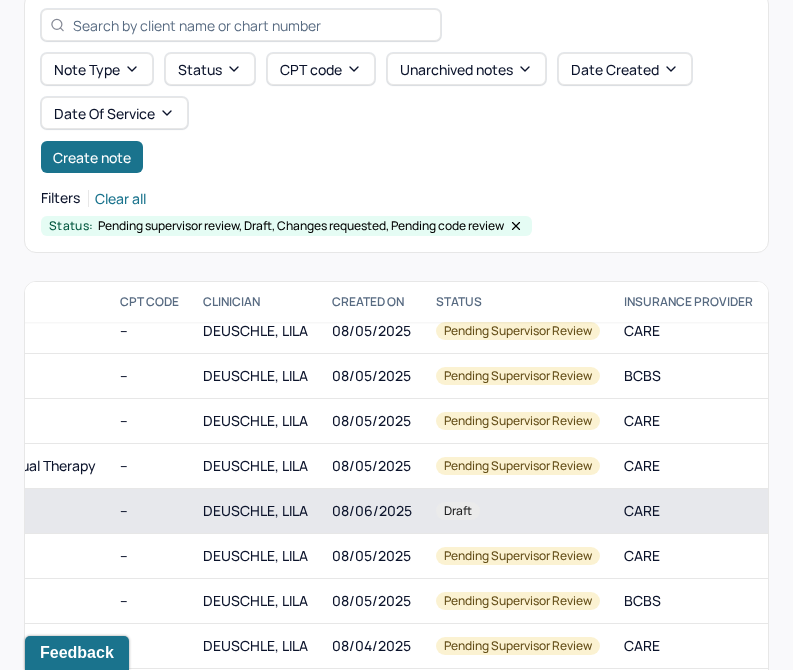 click on "Draft" at bounding box center [458, 511] 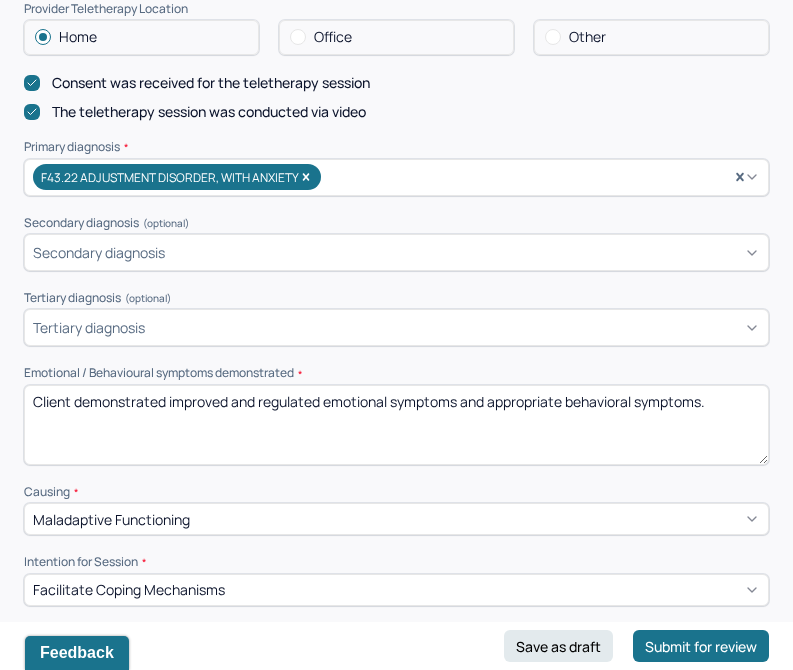 scroll, scrollTop: 596, scrollLeft: 0, axis: vertical 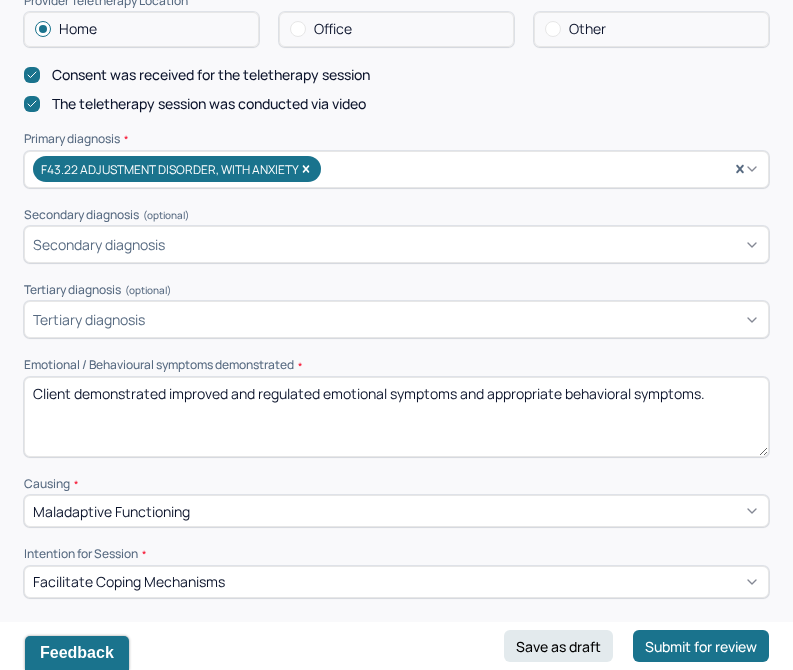 drag, startPoint x: 741, startPoint y: 394, endPoint x: 95, endPoint y: 385, distance: 646.0627 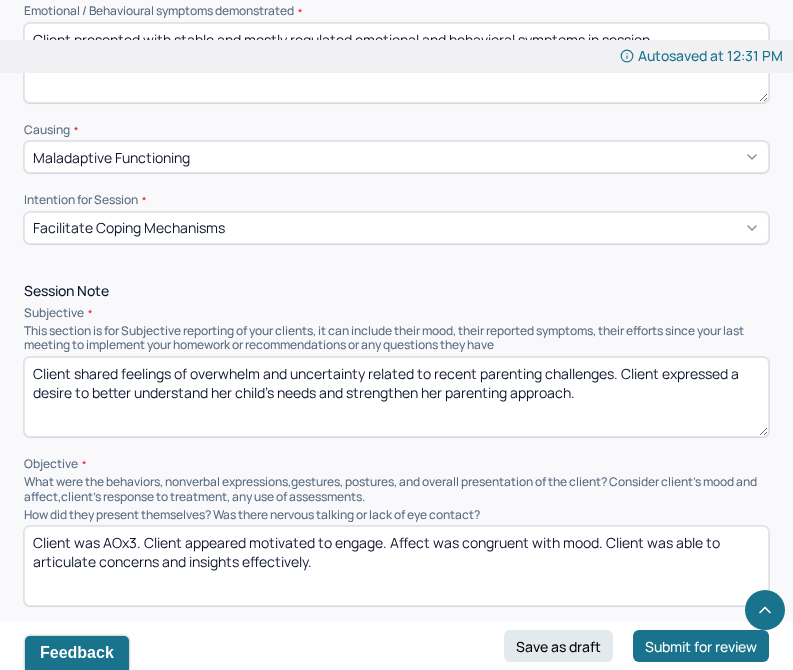 scroll, scrollTop: 985, scrollLeft: 0, axis: vertical 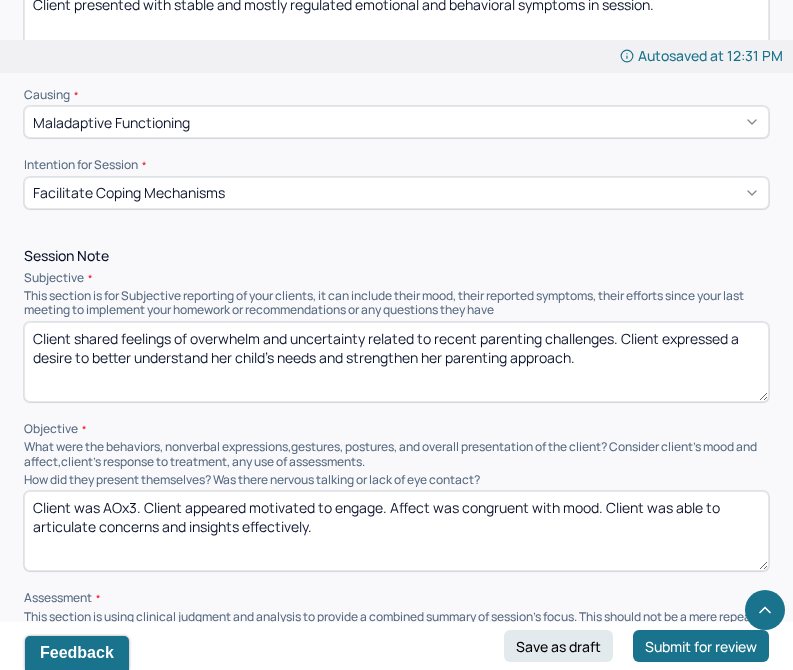 type on "Client presented with stable and mostly regulated emotional and behavioral symptoms in session." 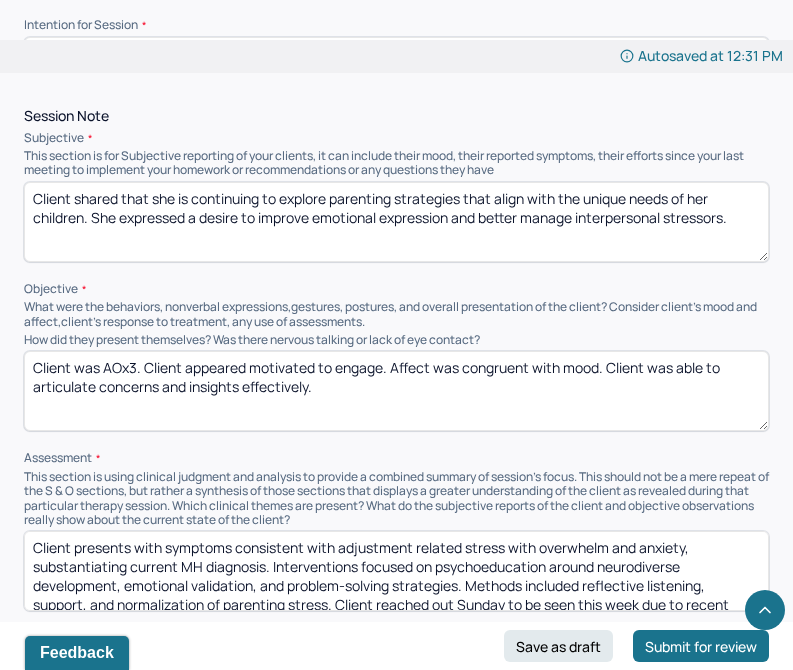 scroll, scrollTop: 1131, scrollLeft: 0, axis: vertical 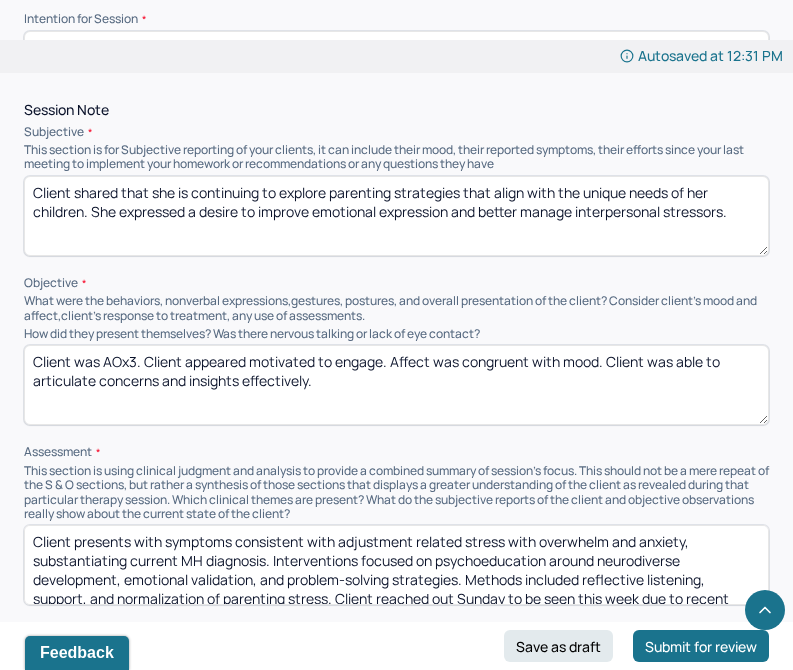 type on "Client shared that she is continuing to explore parenting strategies that align with the unique needs of her children. She expressed a desire to improve emotional expression and better manage interpersonal stressors." 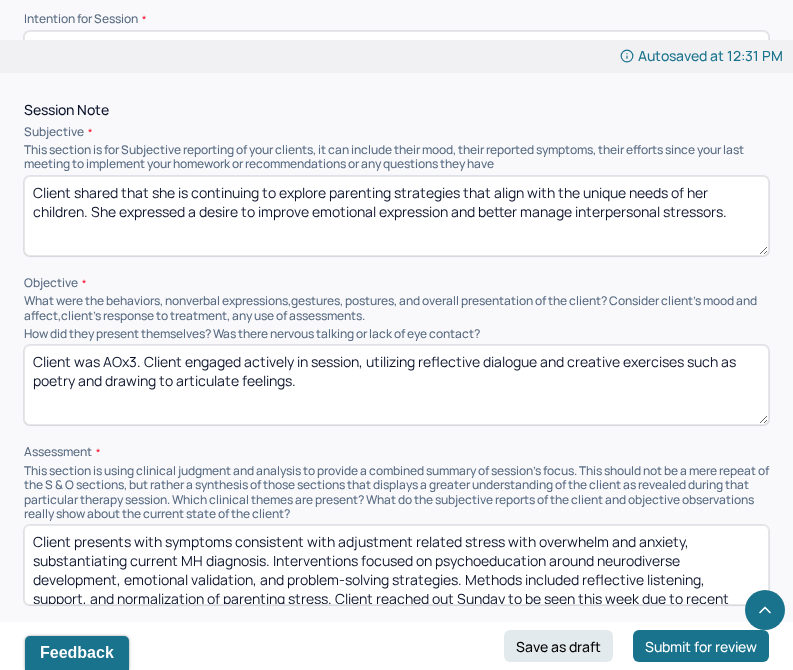 drag, startPoint x: 156, startPoint y: 384, endPoint x: 105, endPoint y: 385, distance: 51.009804 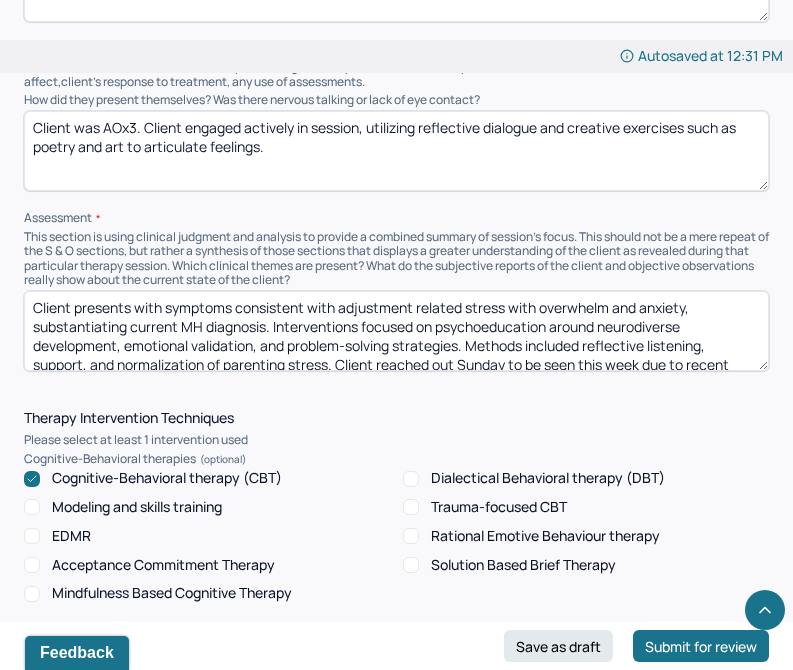 scroll, scrollTop: 1375, scrollLeft: 0, axis: vertical 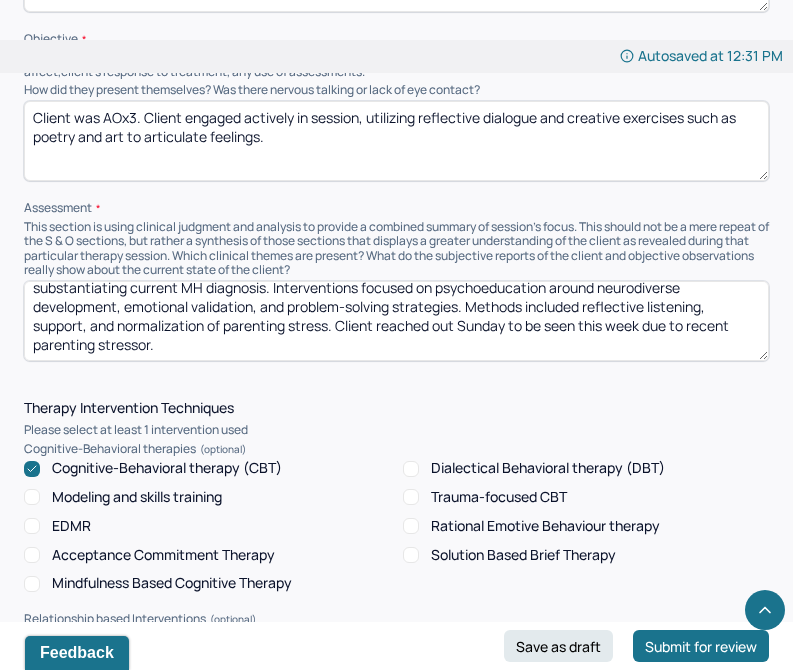 type on "Client was AOx3. Client engaged actively in session, utilizing reflective dialogue and creative exercises such as poetry and art to articulate feelings." 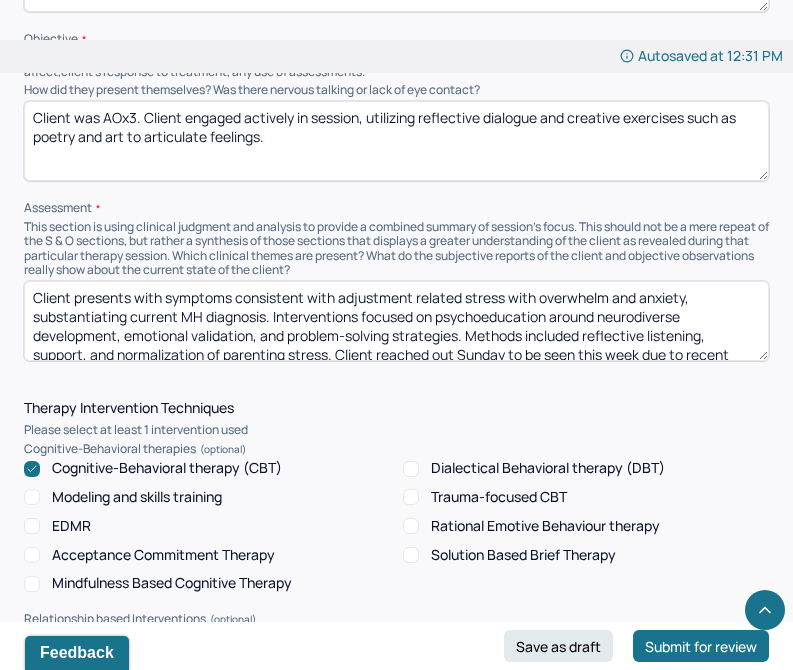 drag, startPoint x: 371, startPoint y: 349, endPoint x: 1, endPoint y: 251, distance: 382.75842 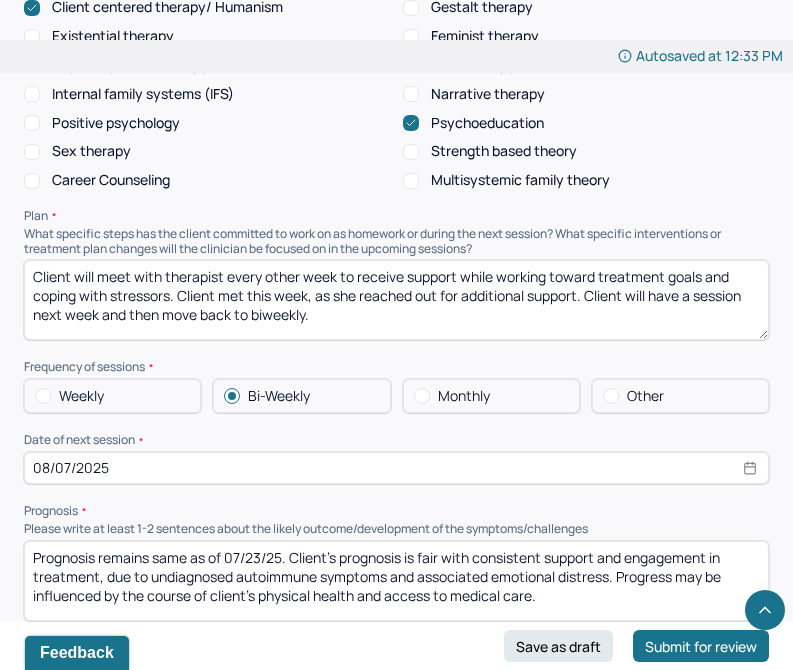 scroll, scrollTop: 2092, scrollLeft: 0, axis: vertical 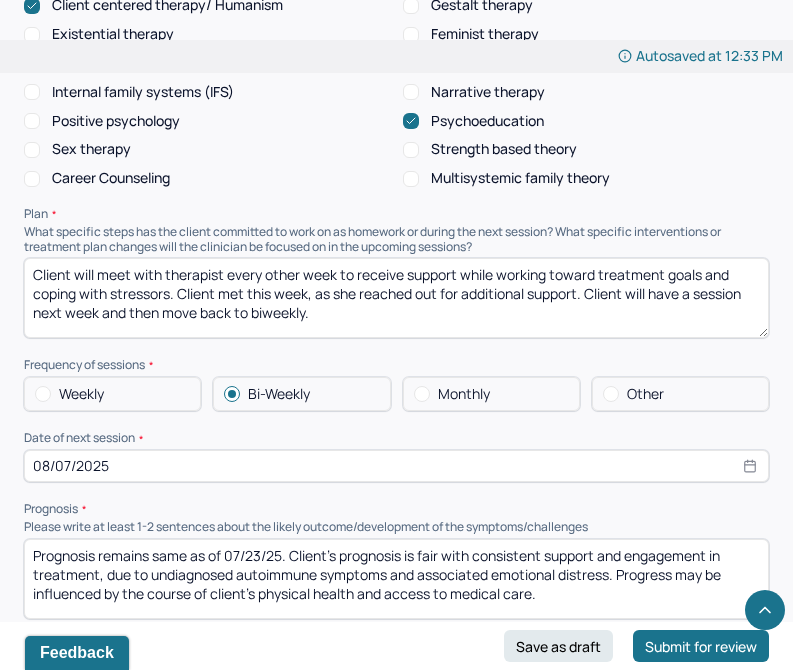 type on "Client meets criteria that support current MH diagnosis. Interventions included CBT techniques to reframe negative self-talk and expressive art therapy to increase healthy emotional expression. Psychoeducation around child development and parenting strategies were provided." 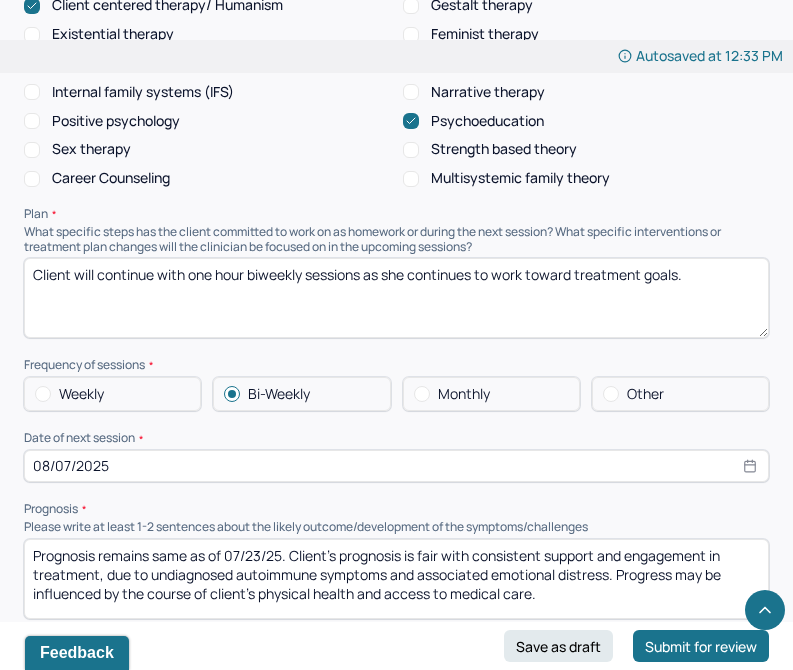 type on "Client will continue with one hour biweekly sessions as she continues to work toward treatment goals." 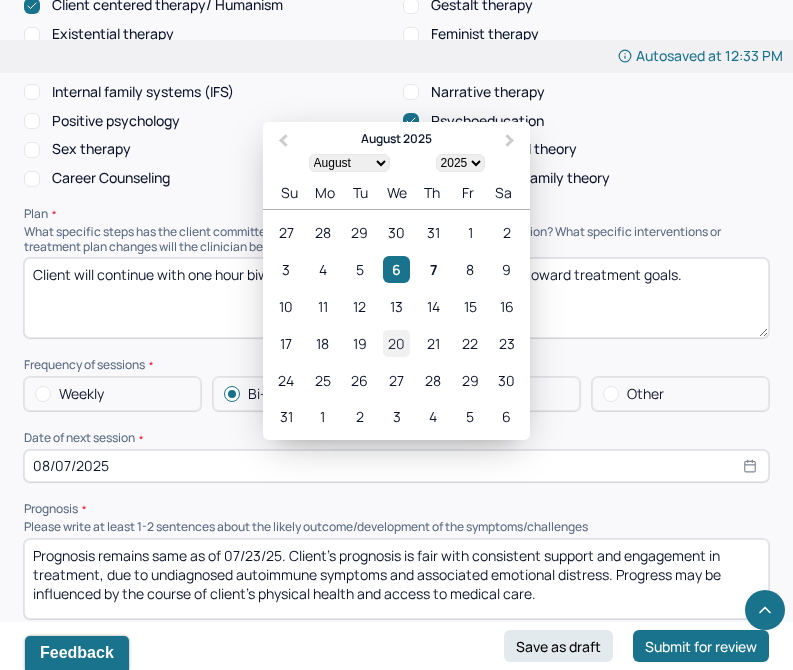 click on "20" at bounding box center (396, 343) 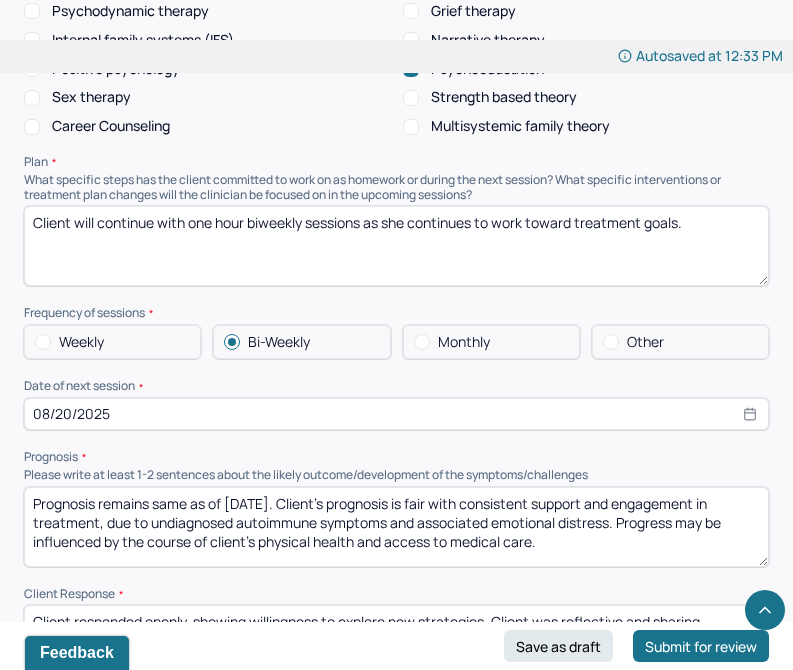 scroll, scrollTop: 2430, scrollLeft: 0, axis: vertical 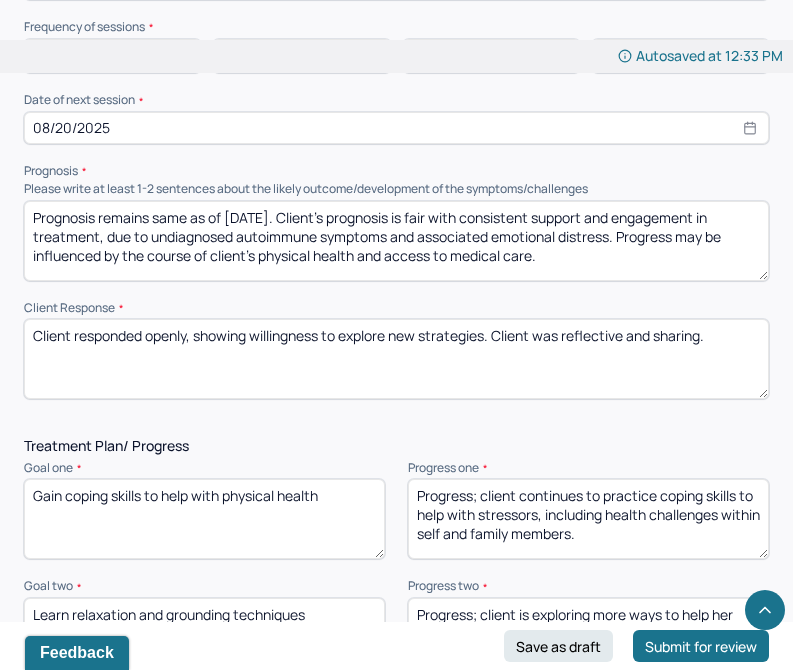 type on "Prognosis remains same as of [DATE]. Client's prognosis is fair with consistent support and engagement in treatment, due to undiagnosed autoimmune symptoms and associated emotional distress. Progress may be influenced by the course of client's physical health and access to medical care." 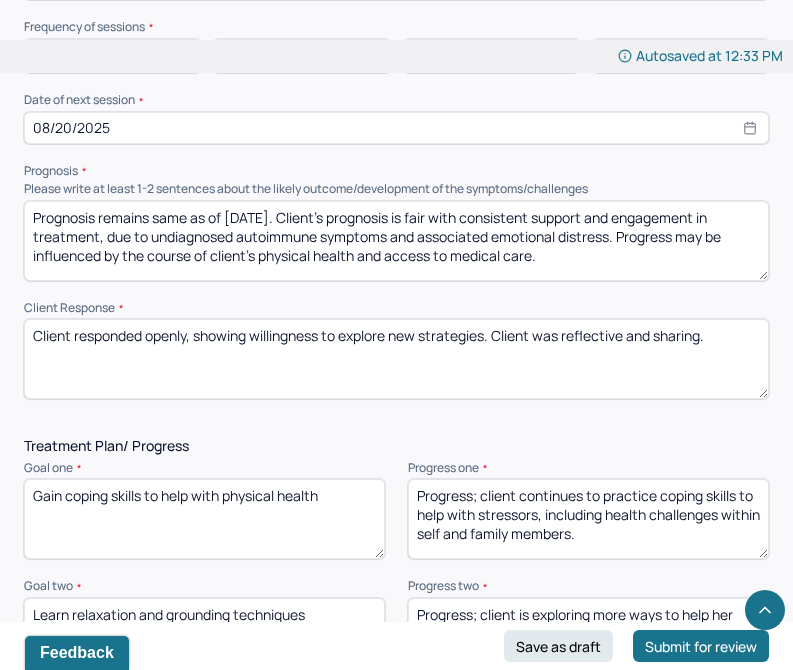 drag, startPoint x: 733, startPoint y: 348, endPoint x: 0, endPoint y: 336, distance: 733.0982 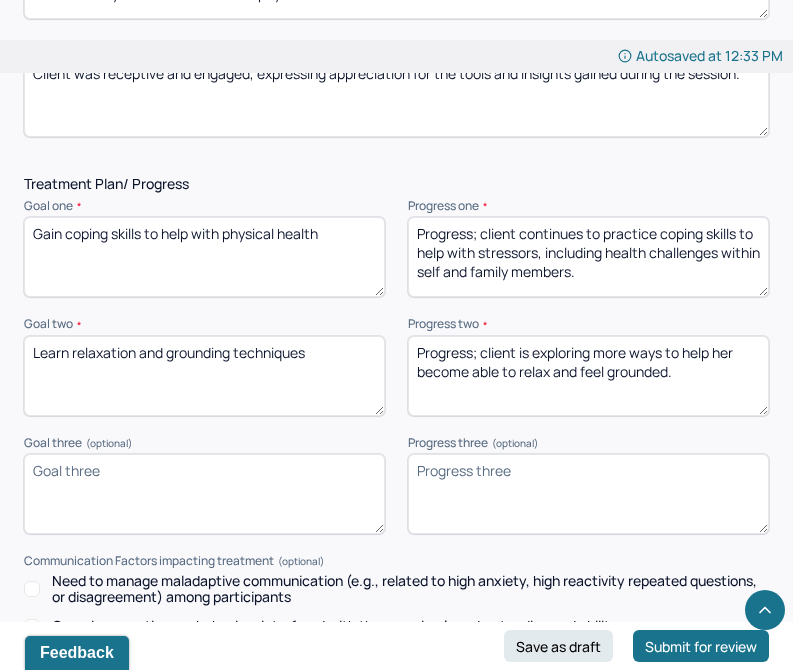scroll, scrollTop: 2700, scrollLeft: 0, axis: vertical 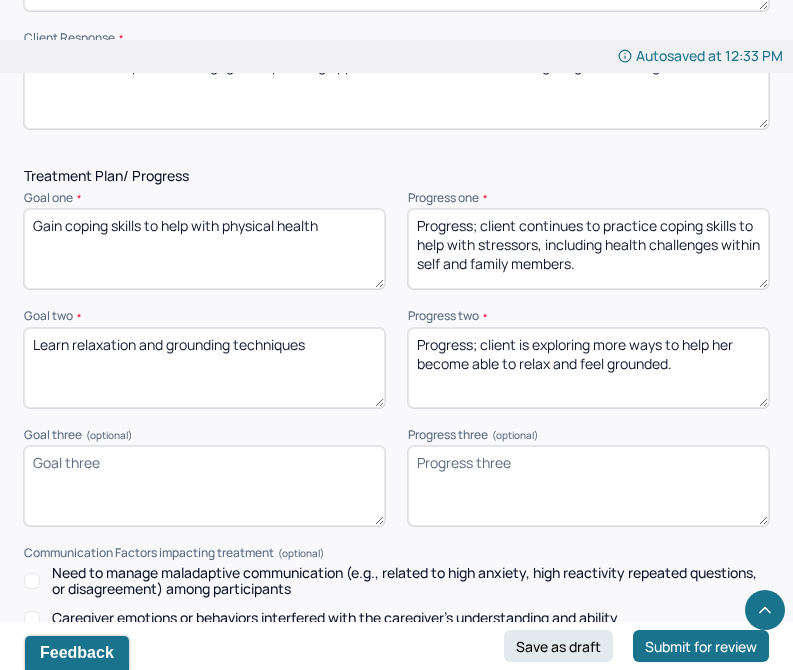 type on "Client was receptive and engaged, expressing appreciation for the tools and insights gained during the session." 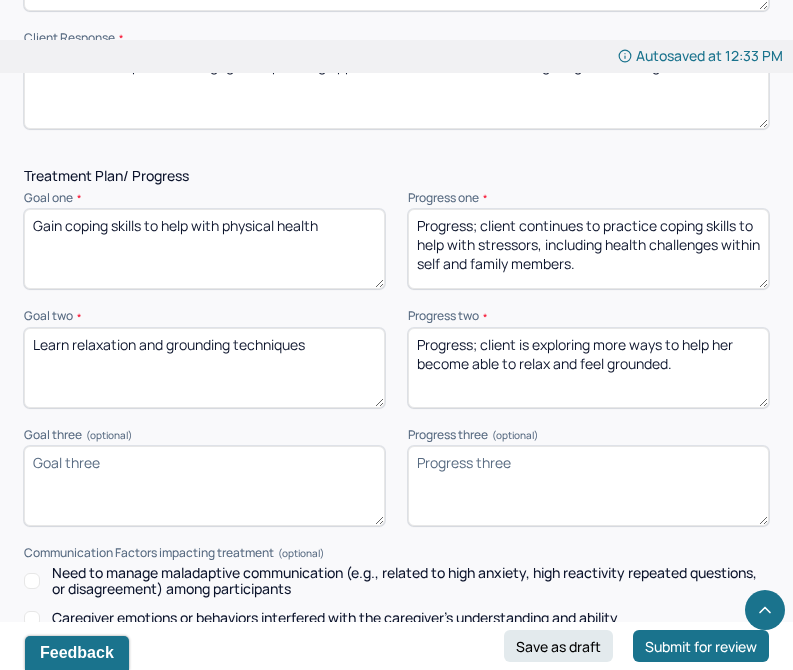drag, startPoint x: 724, startPoint y: 278, endPoint x: 522, endPoint y: 226, distance: 208.58571 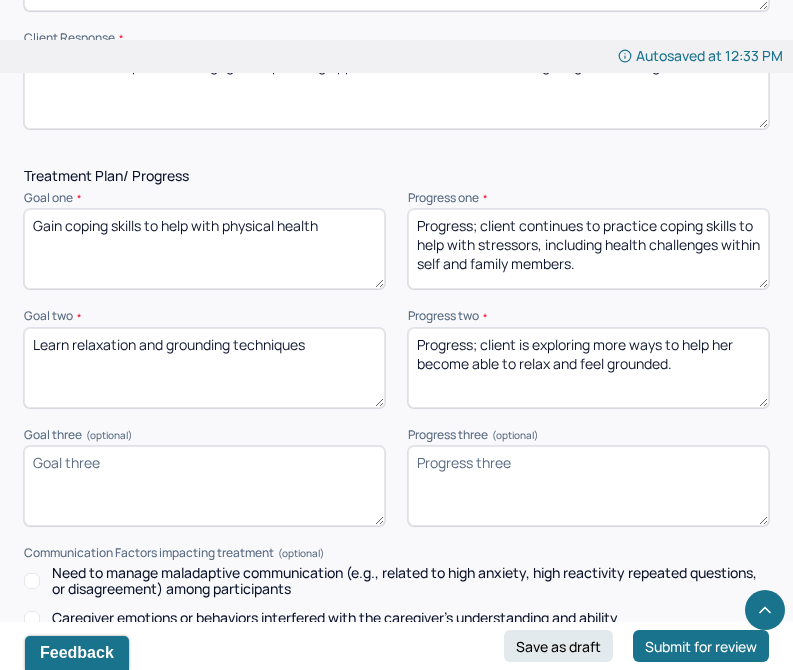 click on "Progress; client continues to practice coping skills to help with stressors, including health challenges within self and family members." at bounding box center (588, 249) 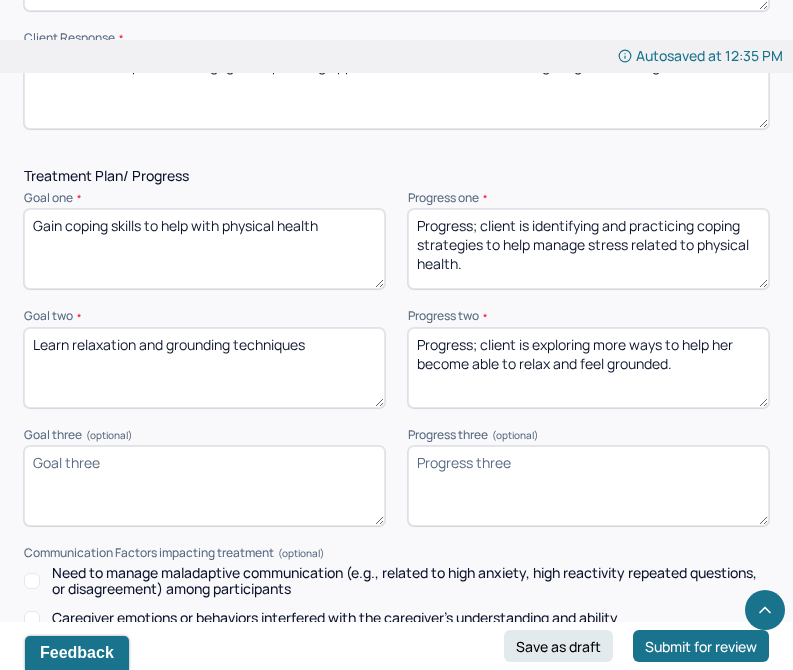 type on "Progress; client is identifying and practicing coping strategies to help manage stress related to physical health." 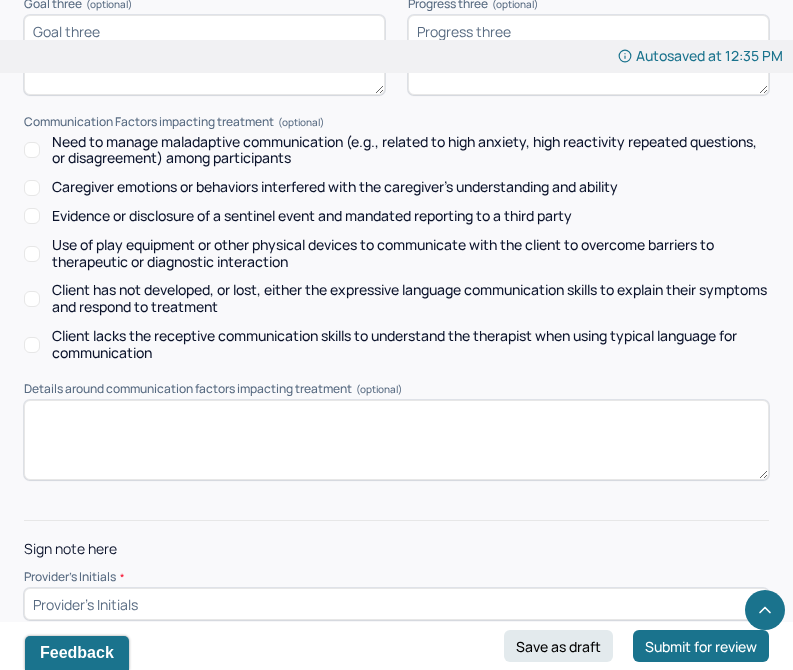 scroll, scrollTop: 3149, scrollLeft: 0, axis: vertical 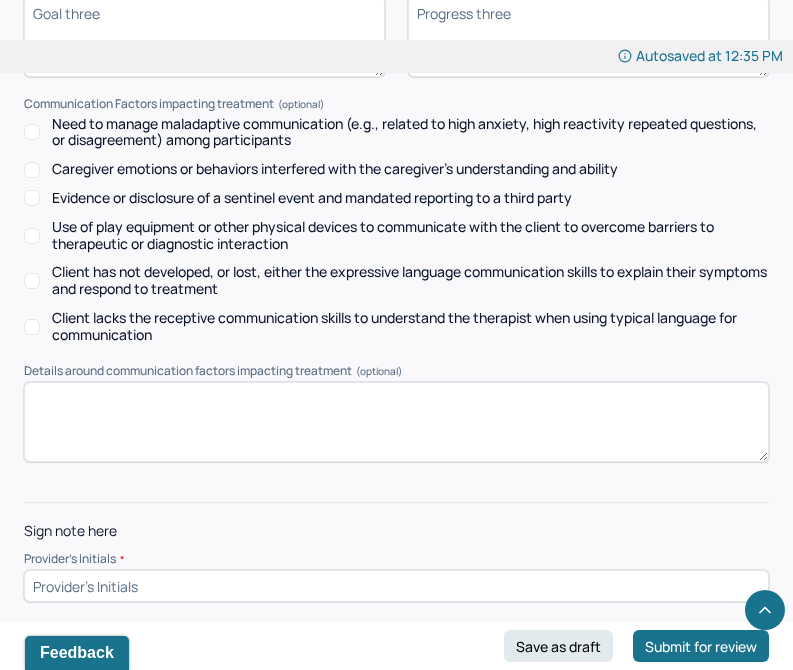 type on "Progress; client is getting back into writing poetry and creating art as a way to express emotions and use as grounding techniques." 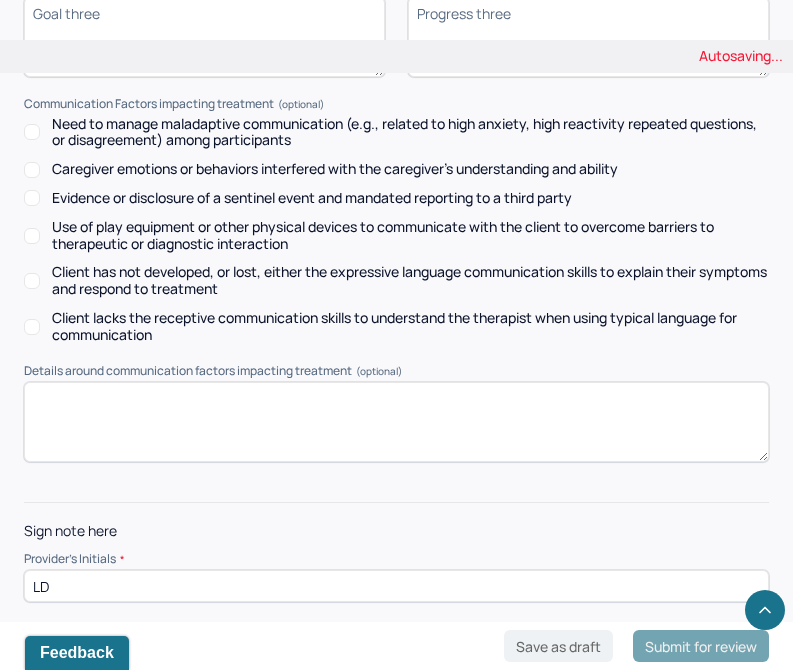 type on "LD" 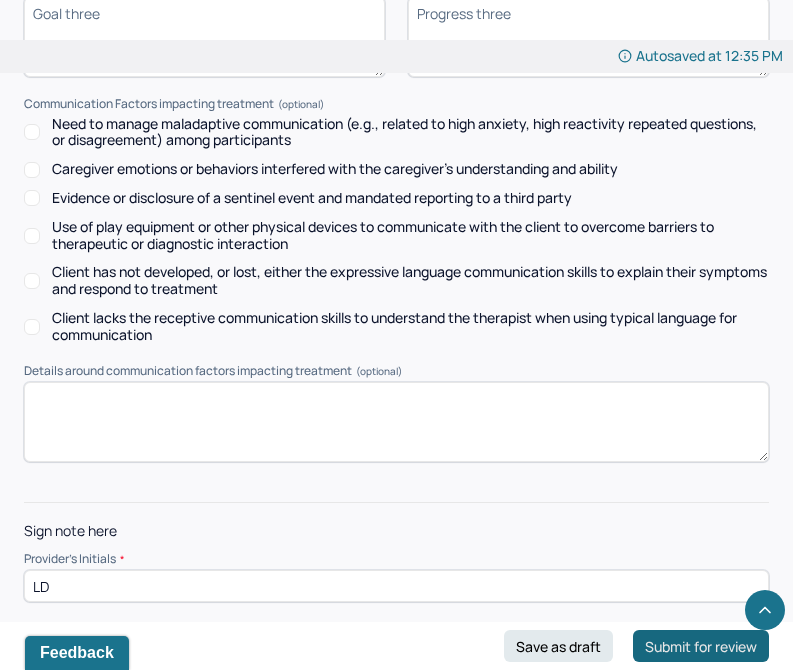 click on "Submit for review" at bounding box center [701, 646] 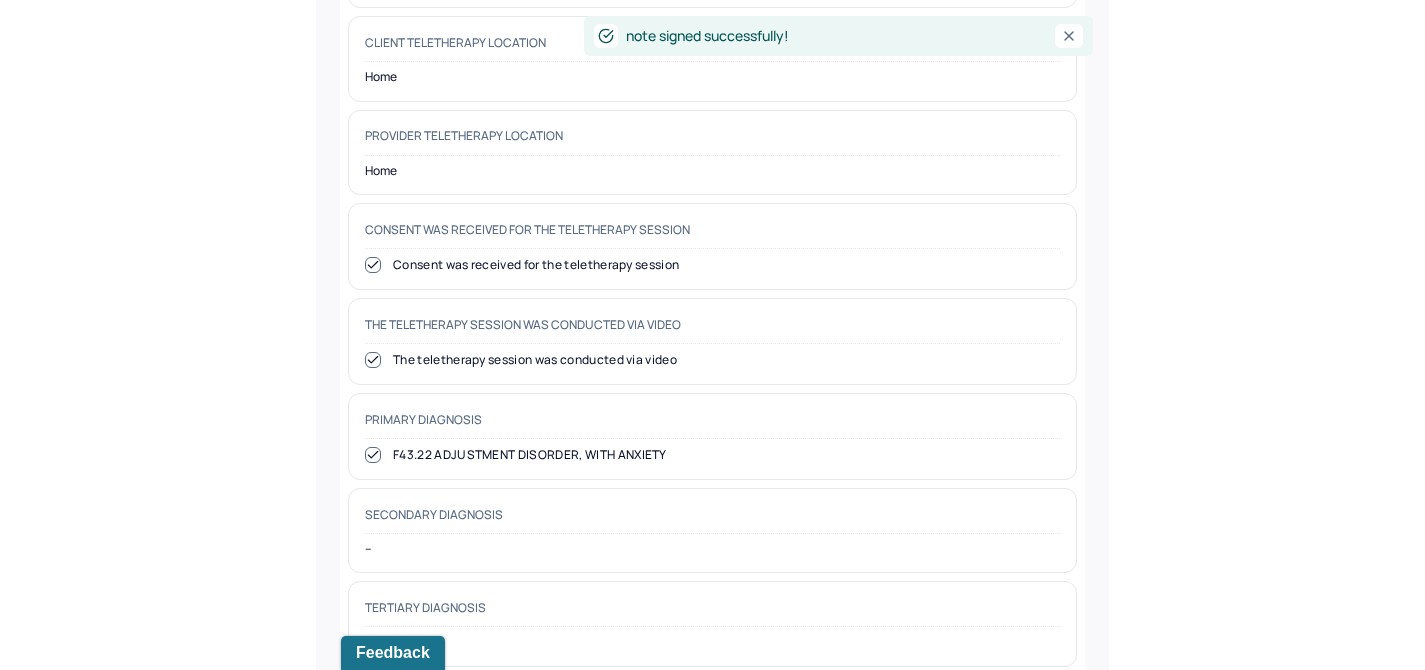 scroll, scrollTop: 0, scrollLeft: 0, axis: both 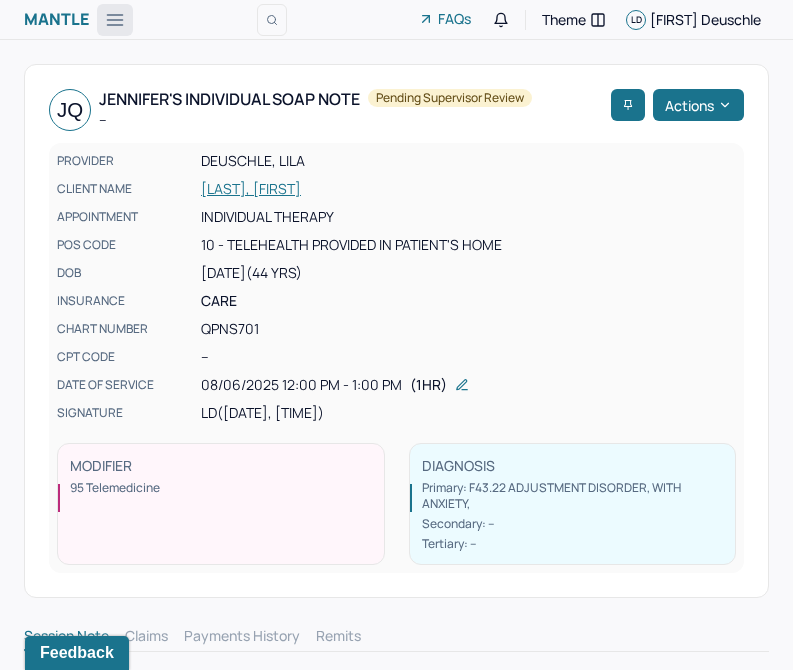click 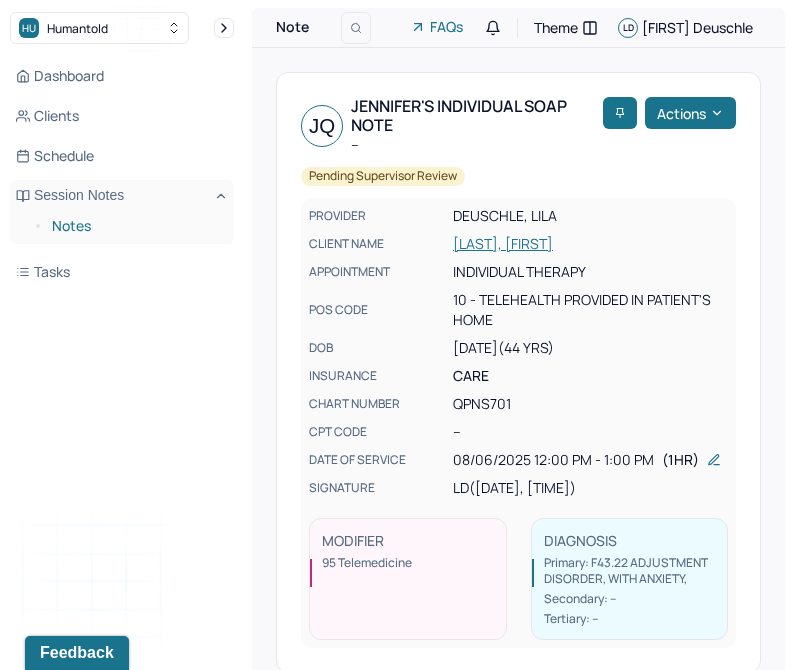click on "Notes" at bounding box center [135, 226] 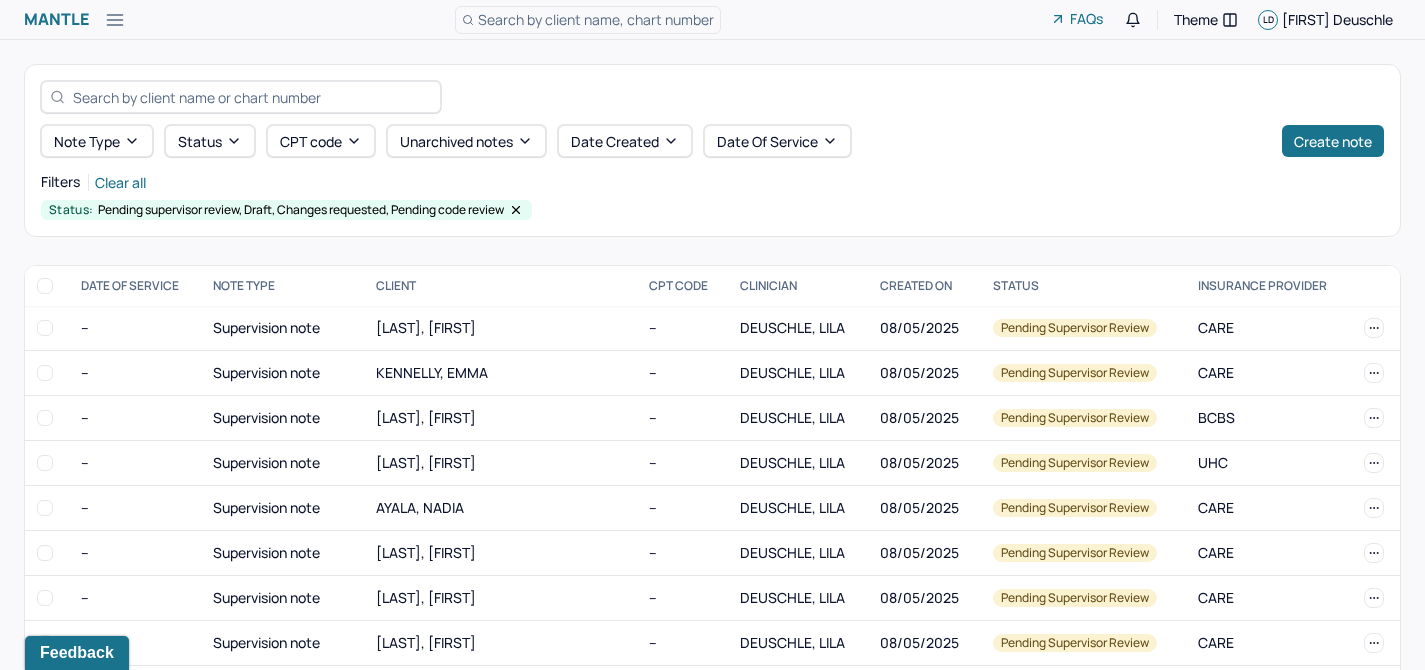 scroll, scrollTop: 155, scrollLeft: 0, axis: vertical 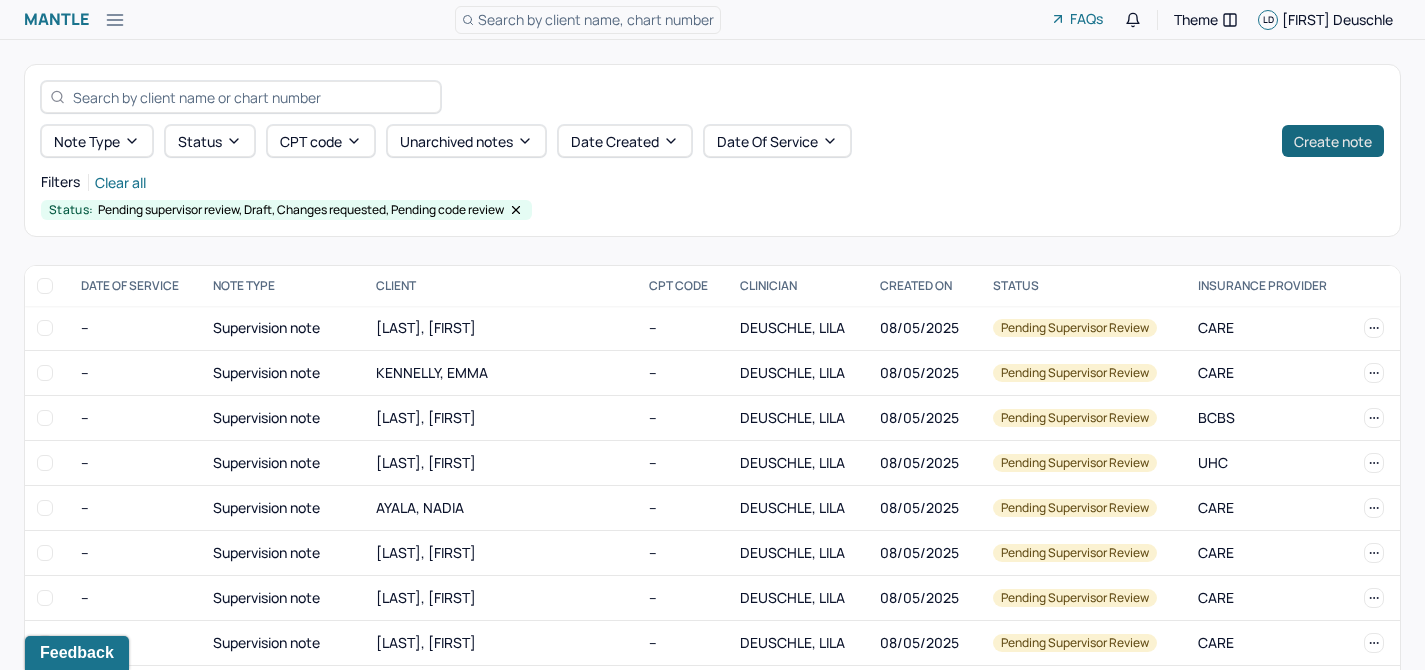 click on "Create note" at bounding box center [1333, 141] 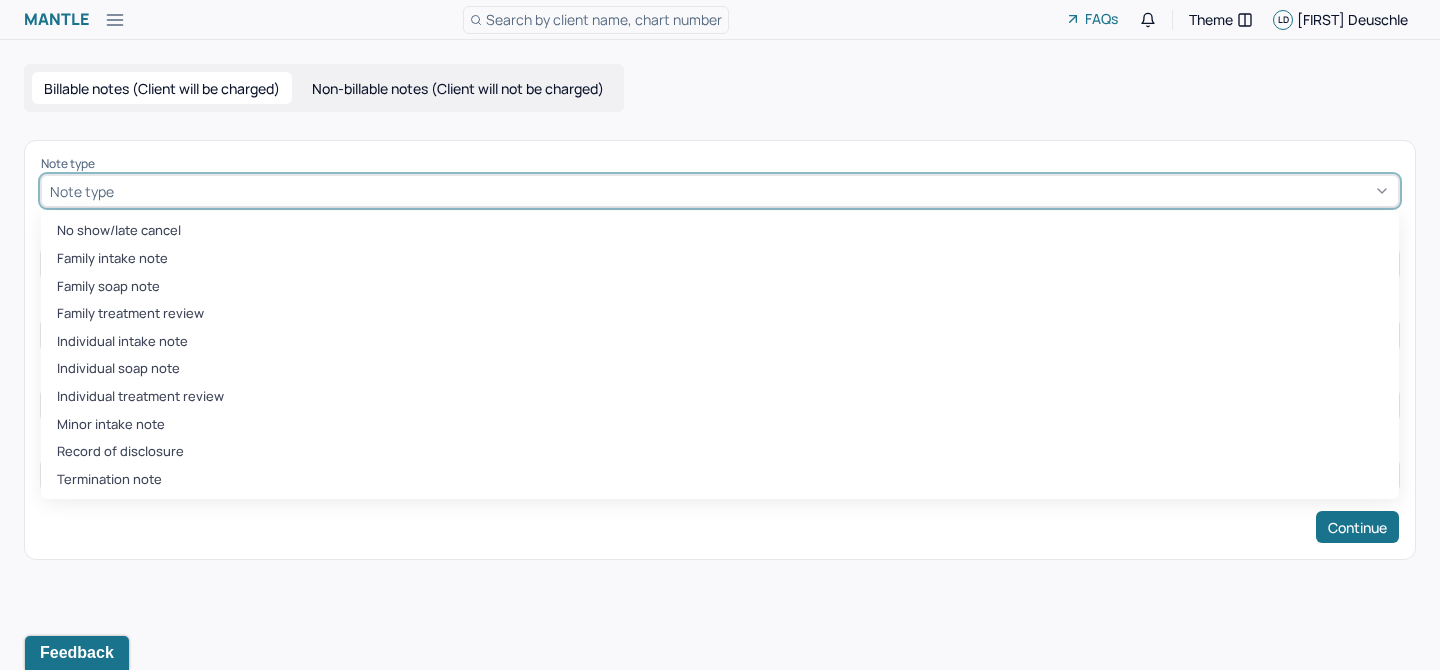 click at bounding box center (754, 191) 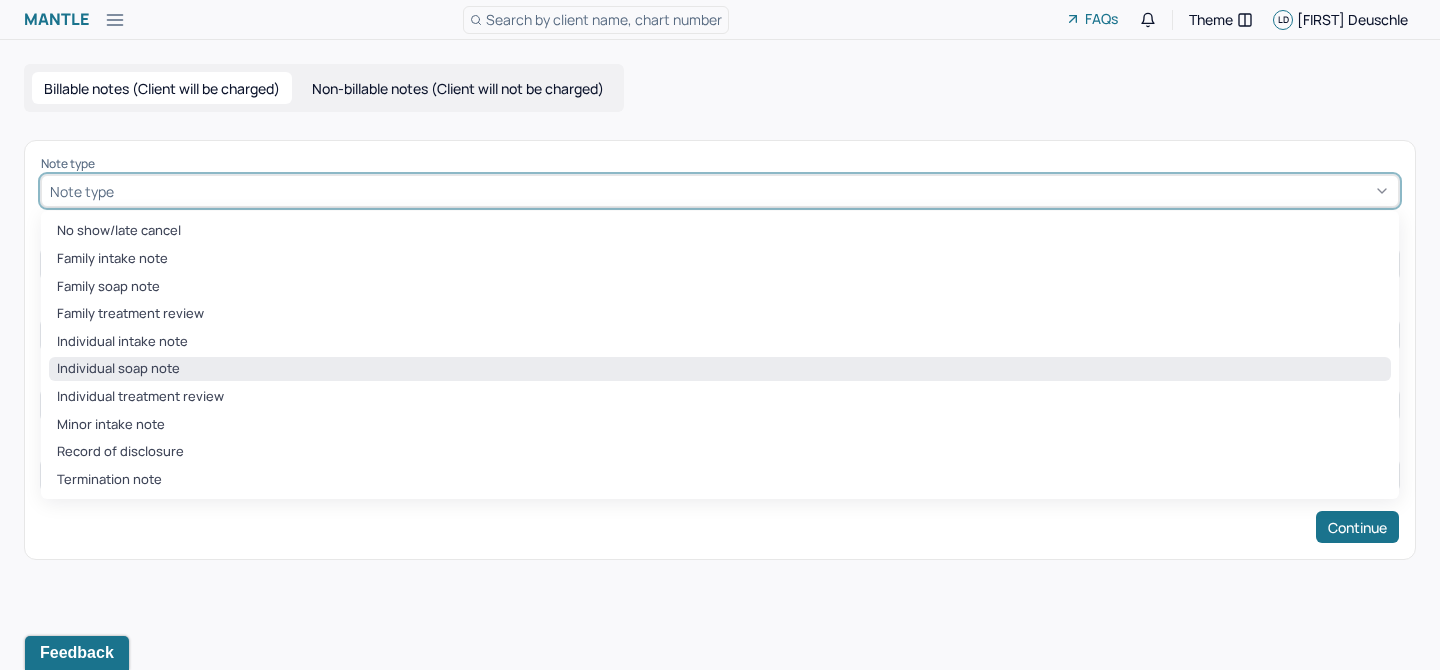 click on "Individual soap note" at bounding box center [720, 369] 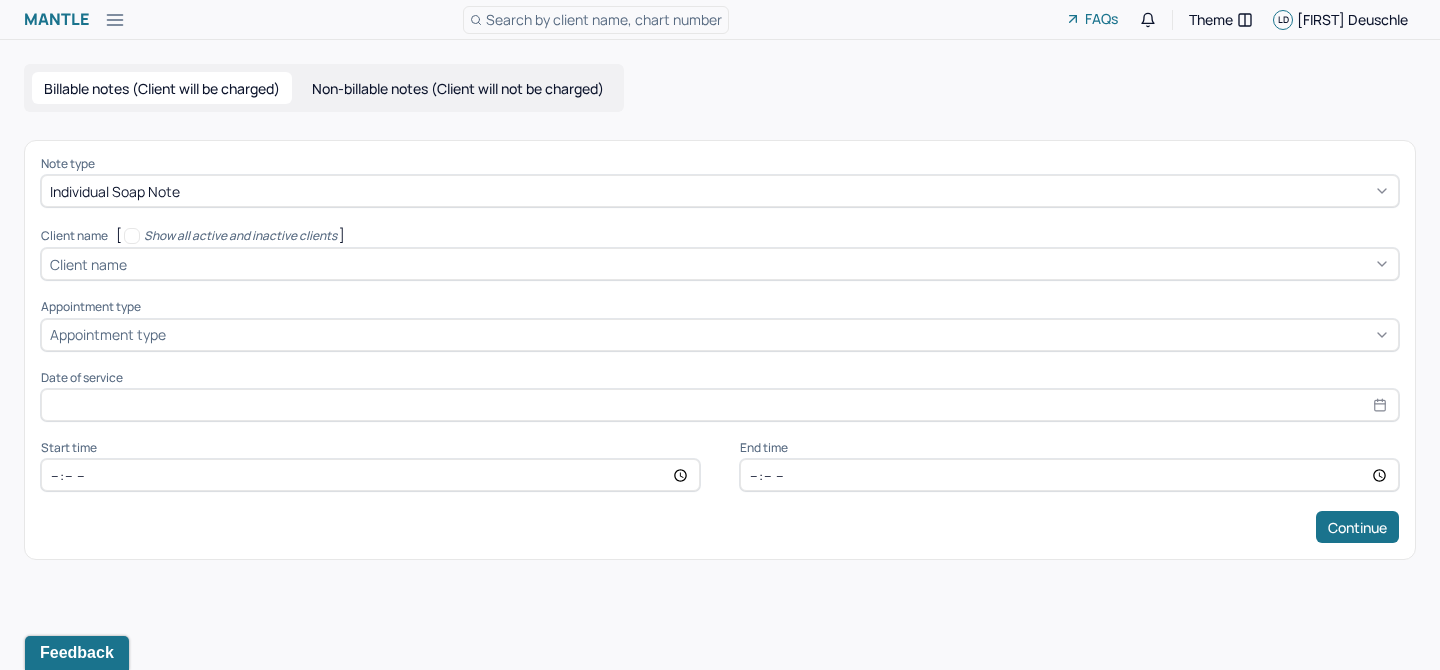 click on "Note type Individual soap note Client name [ Show all active and inactive clients ] Client name Supervisee name Appointment type Appointment type Date of service Start time End time Continue" at bounding box center (720, 350) 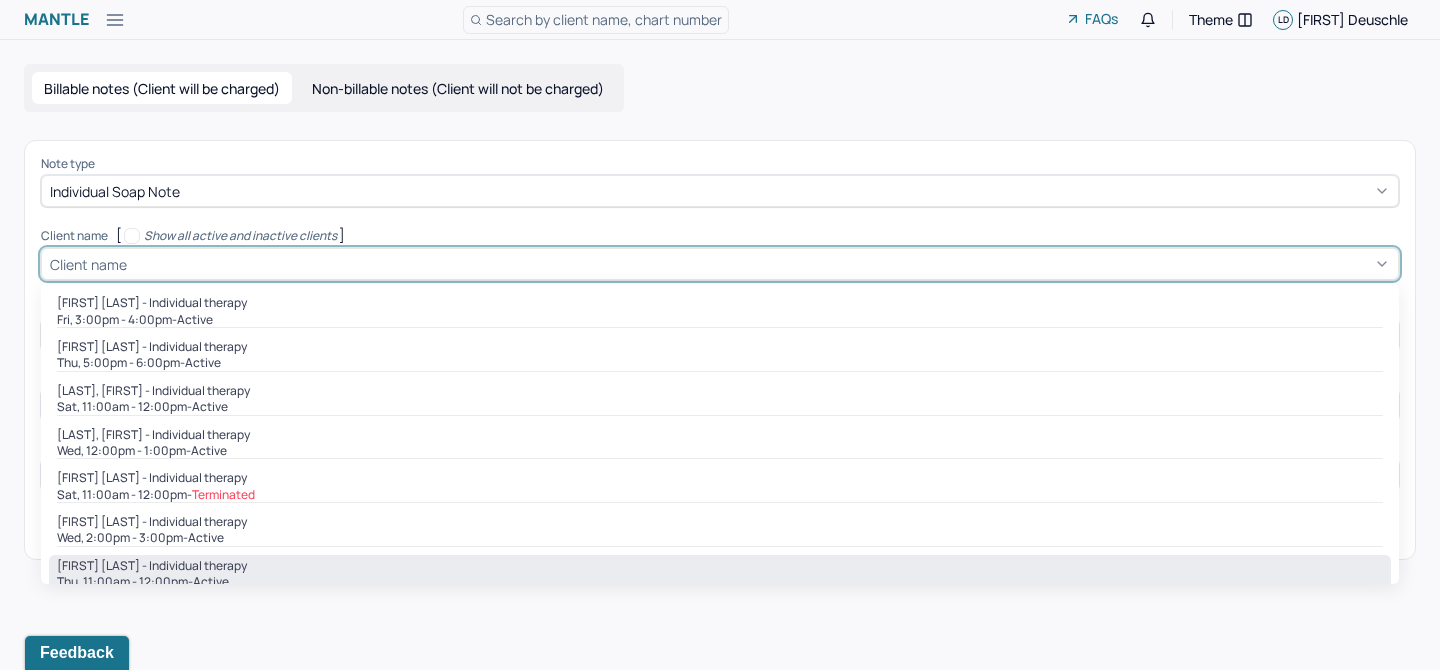 click on "[FIRST] [LAST] - Individual therapy Thu, 11:00am - 12:00pm  -  active" at bounding box center (720, 575) 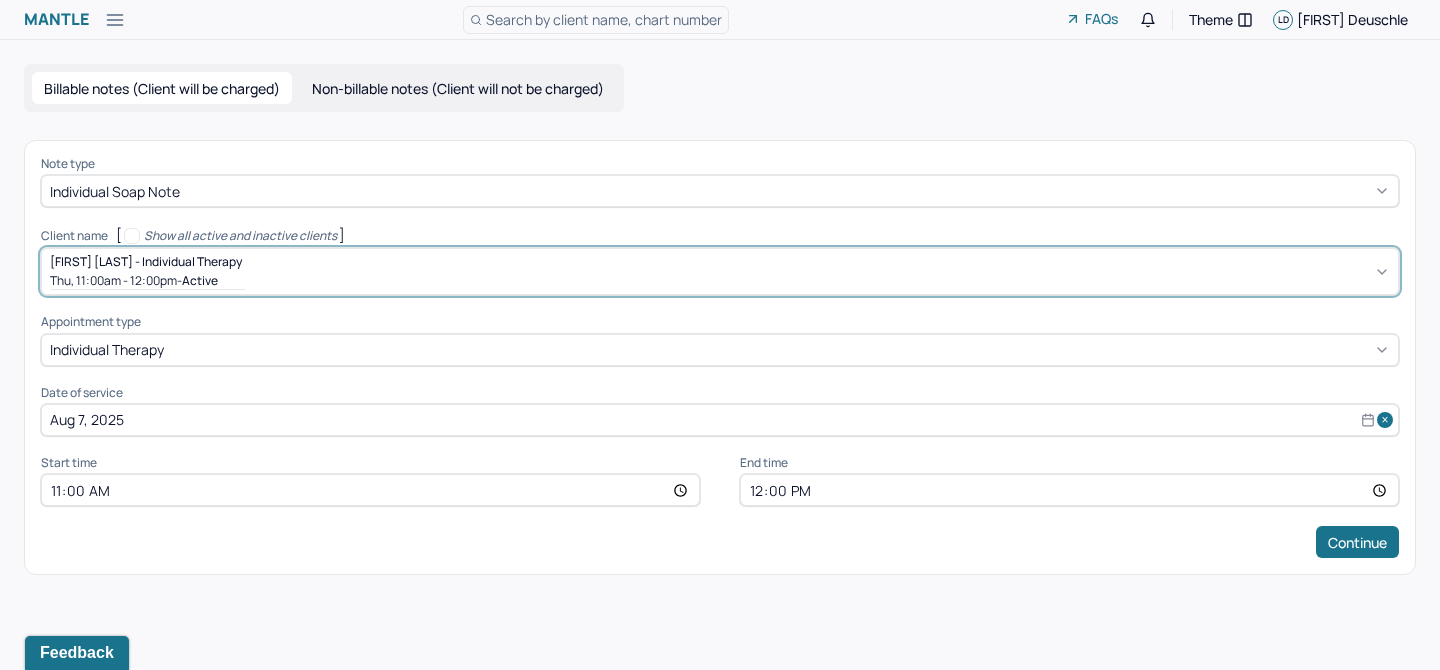 click on "Aug 7, 2025" at bounding box center (720, 420) 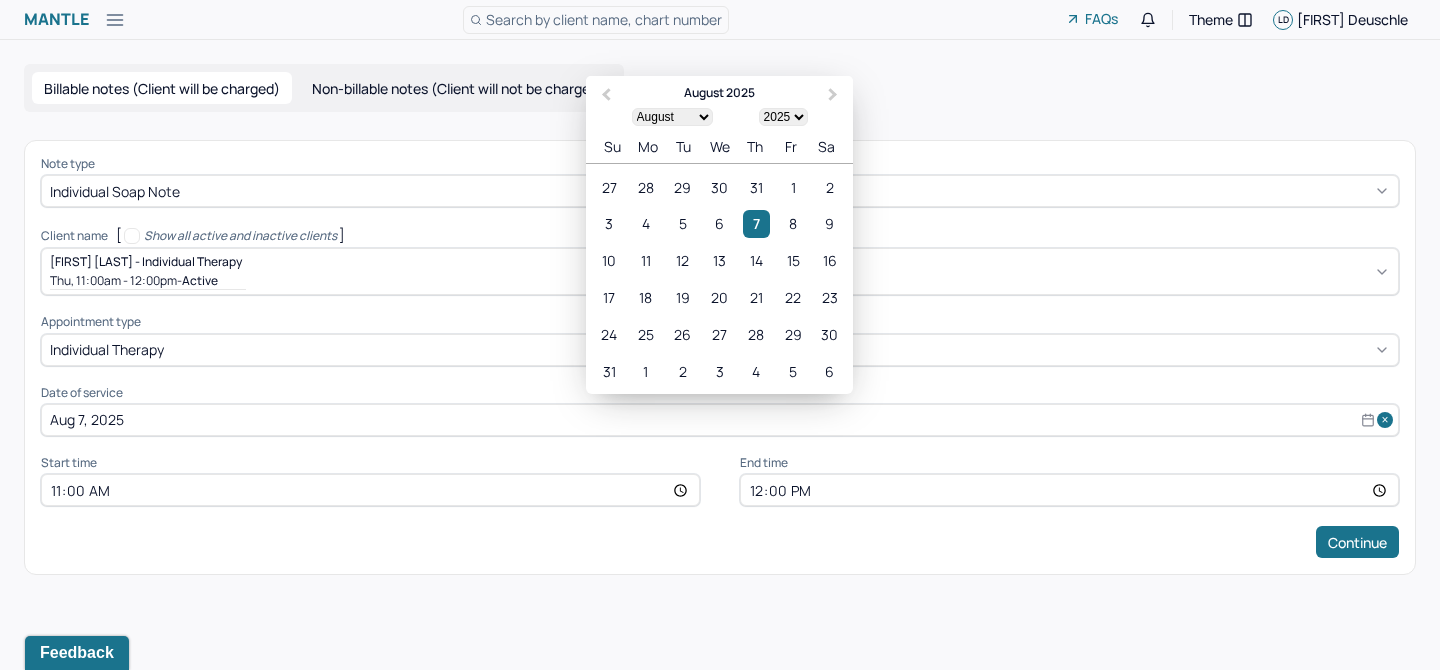 click on "11:00" at bounding box center (370, 490) 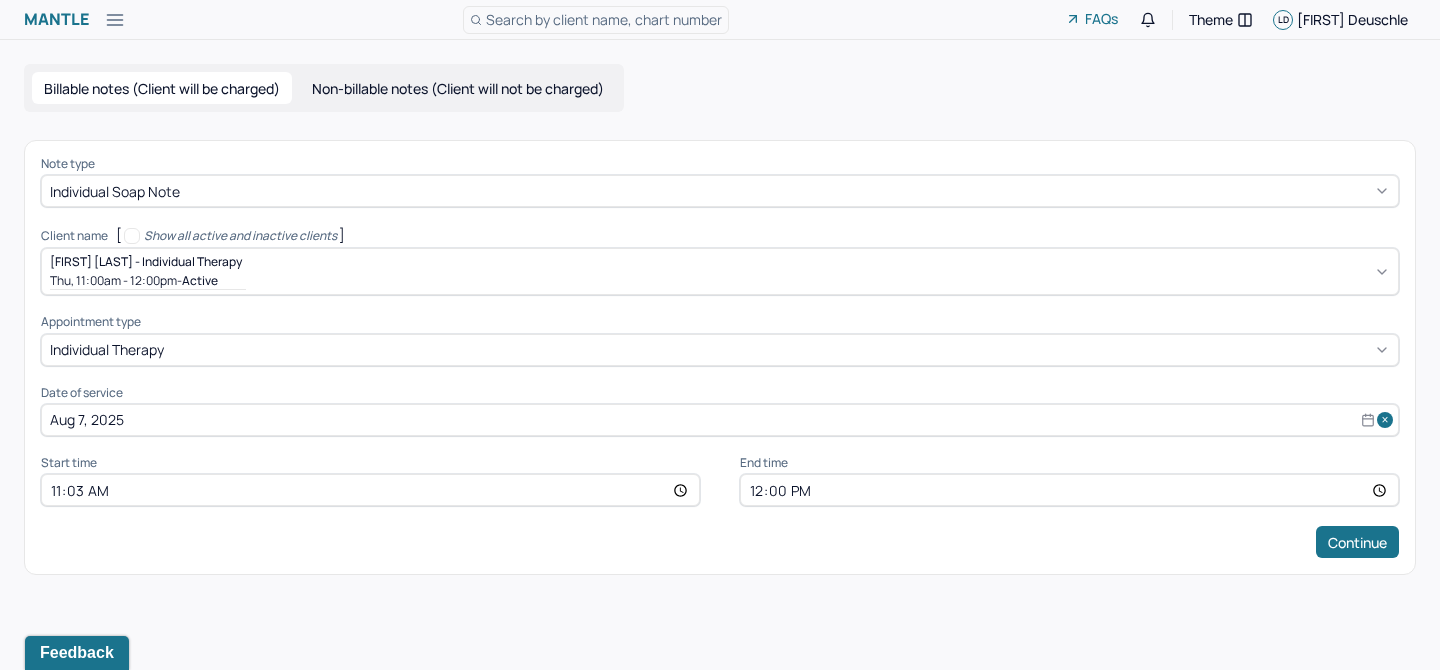 type on "11:30" 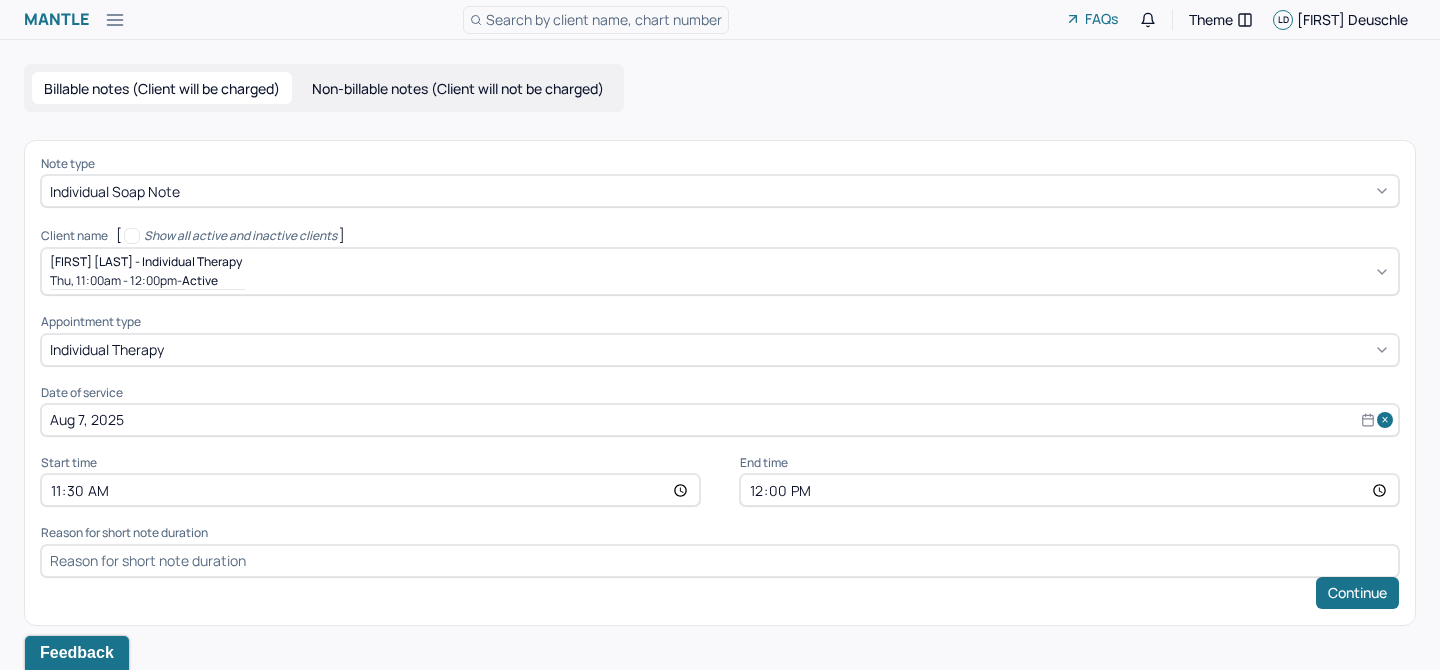 click on "12:00" at bounding box center [1069, 490] 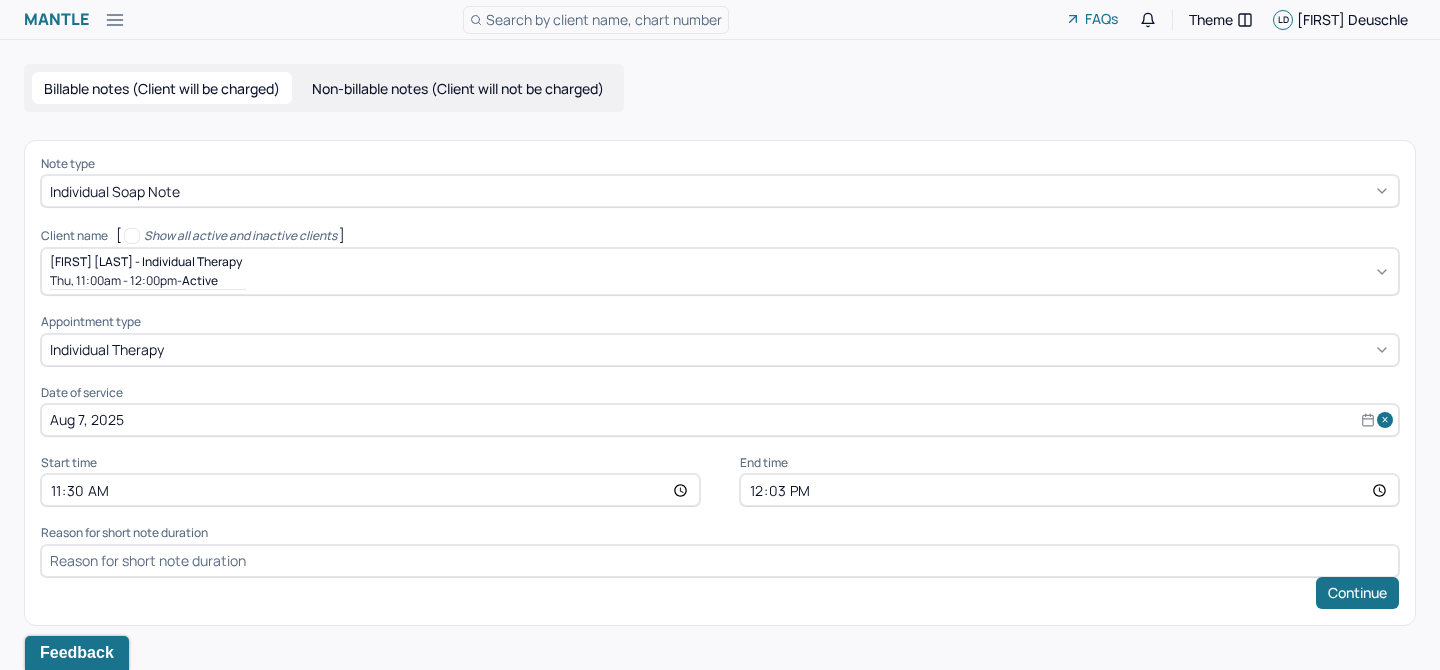 type on "12:30" 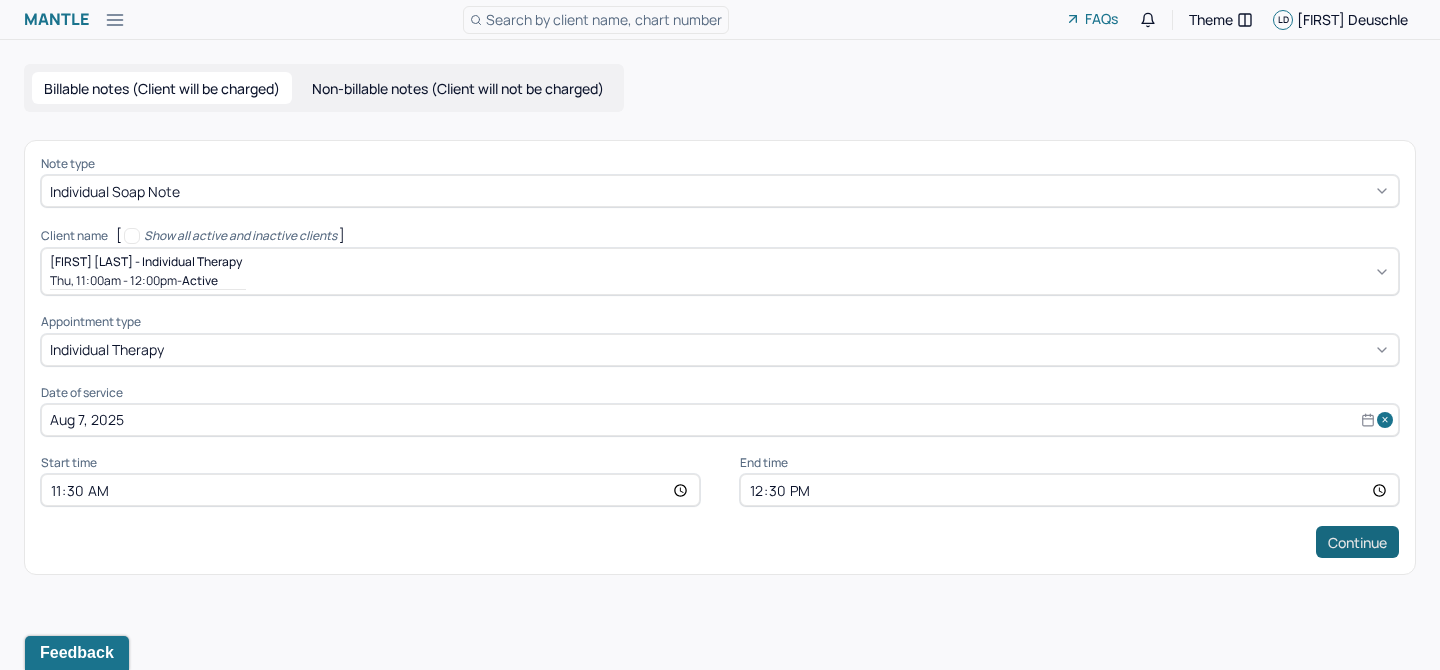 click on "Continue" at bounding box center [1357, 542] 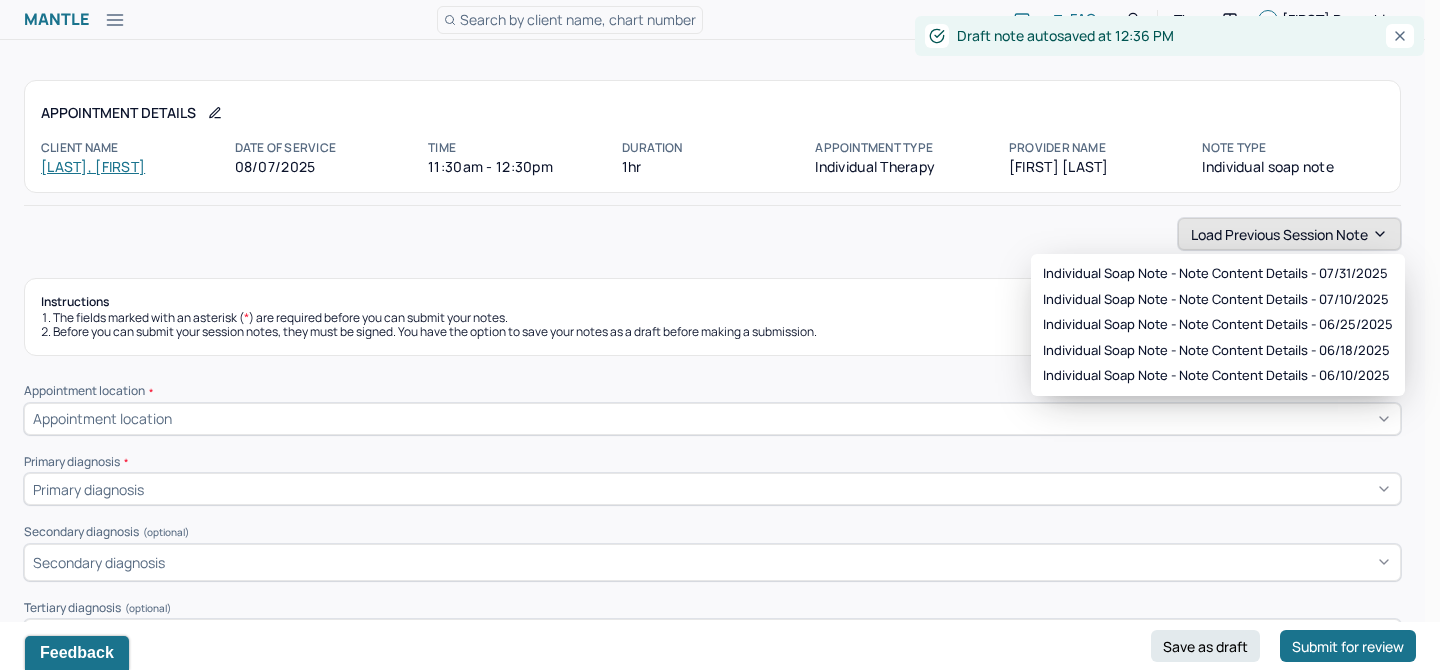 click on "Load previous session note" at bounding box center [1289, 234] 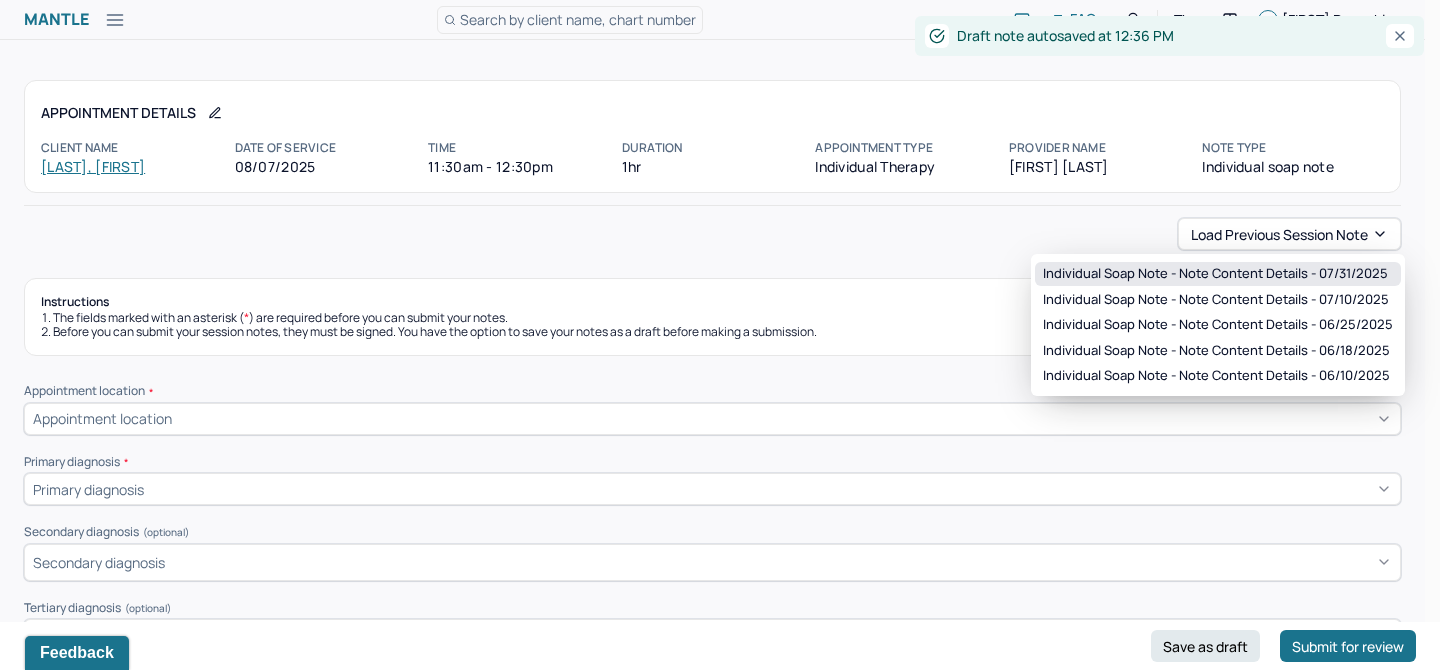click on "Individual soap note   - Note content Details -   07/31/2025" at bounding box center (1215, 274) 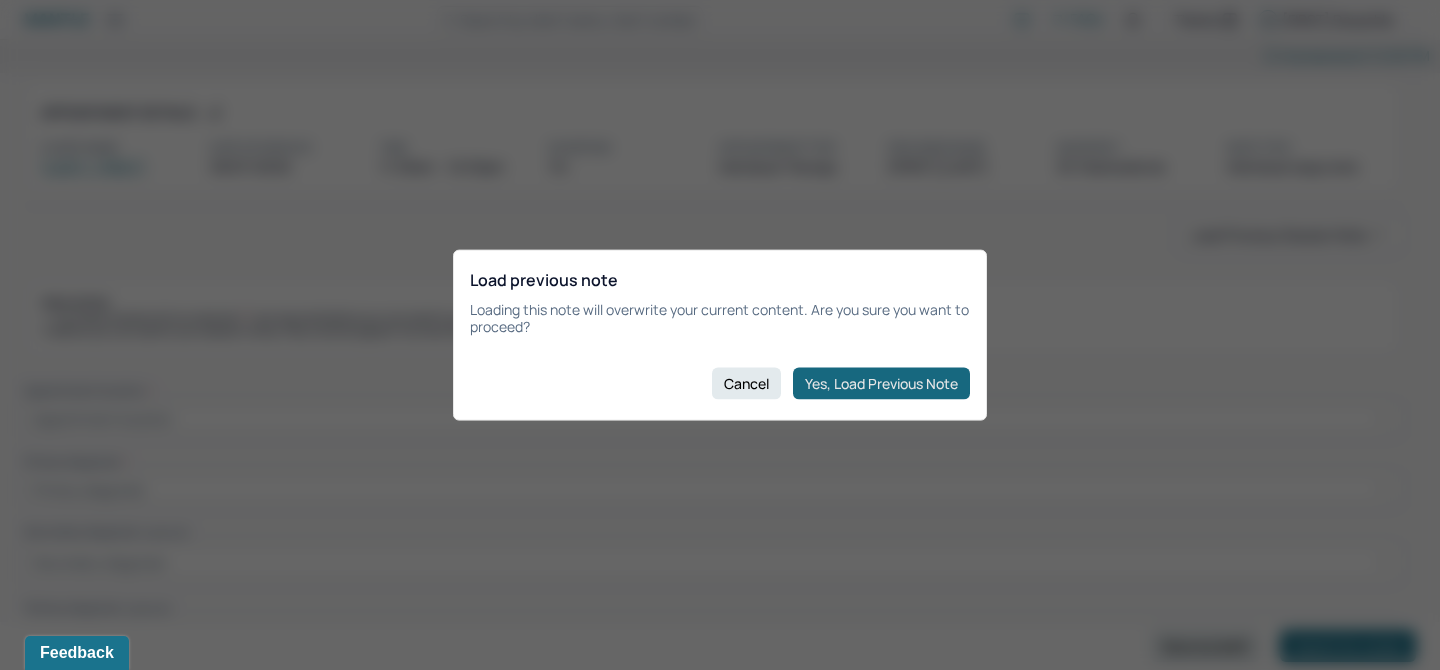 click on "Yes, Load Previous Note" at bounding box center (881, 383) 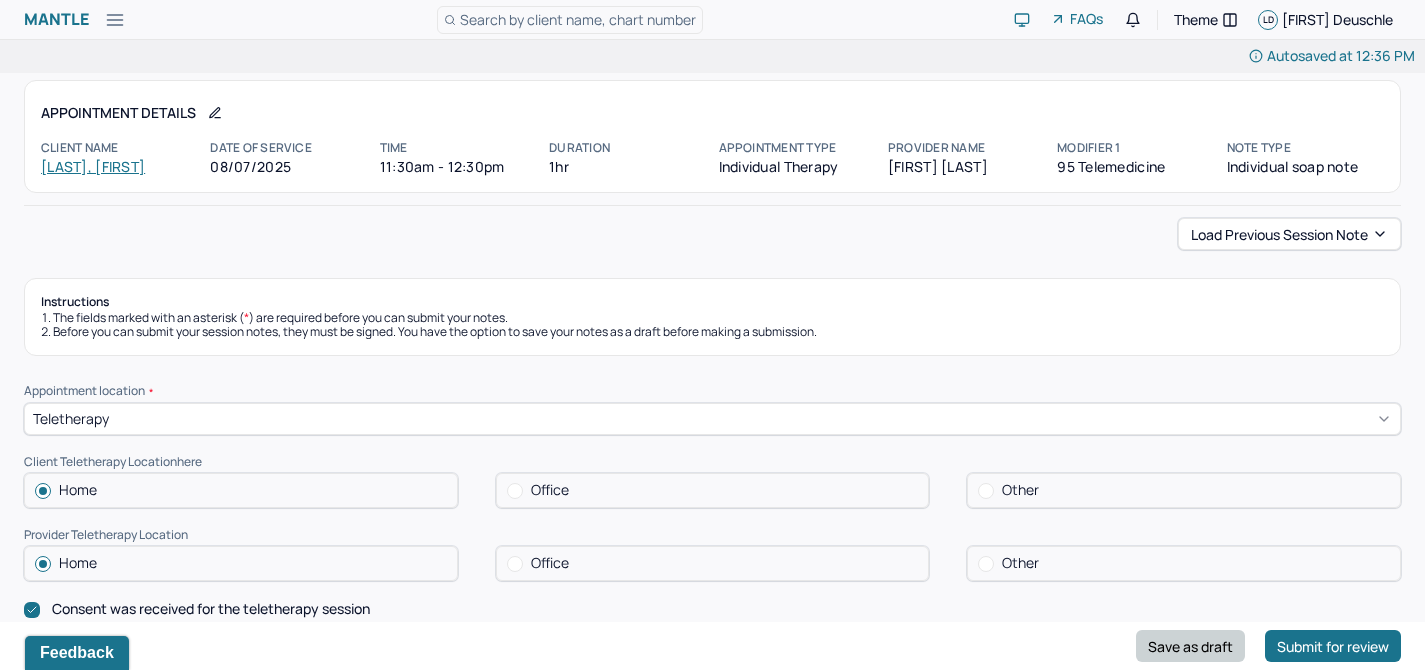 click on "Save as draft" at bounding box center (1190, 646) 